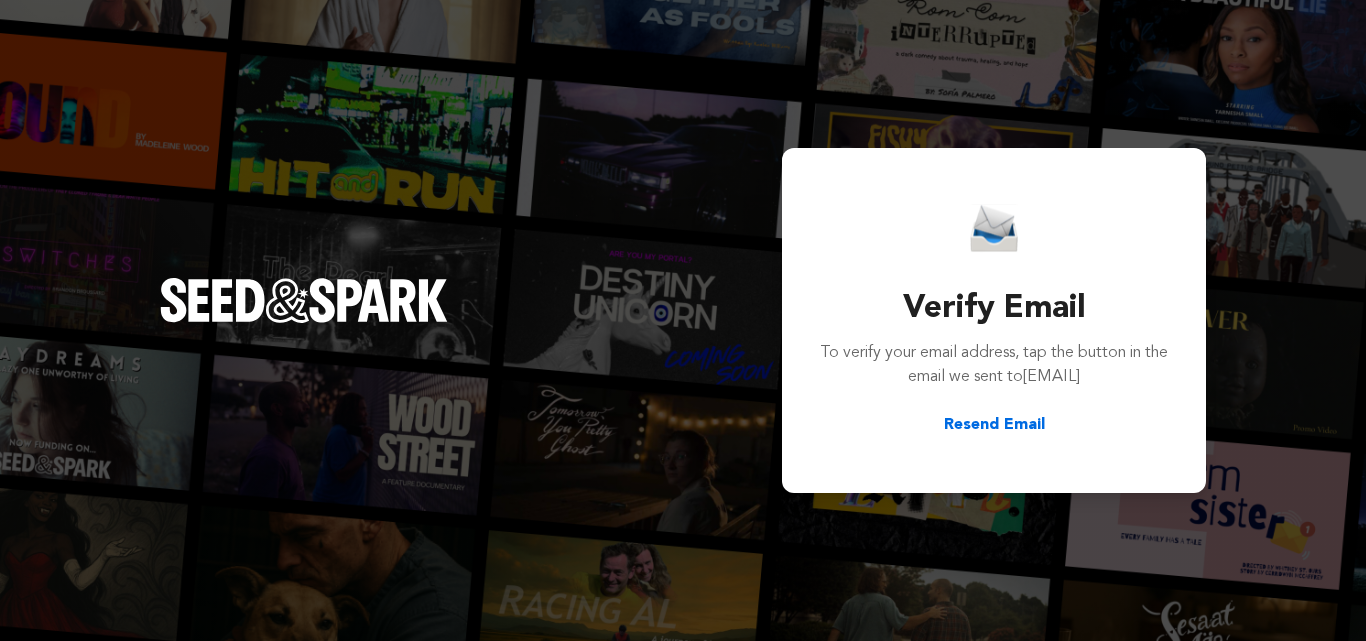 scroll, scrollTop: 0, scrollLeft: 0, axis: both 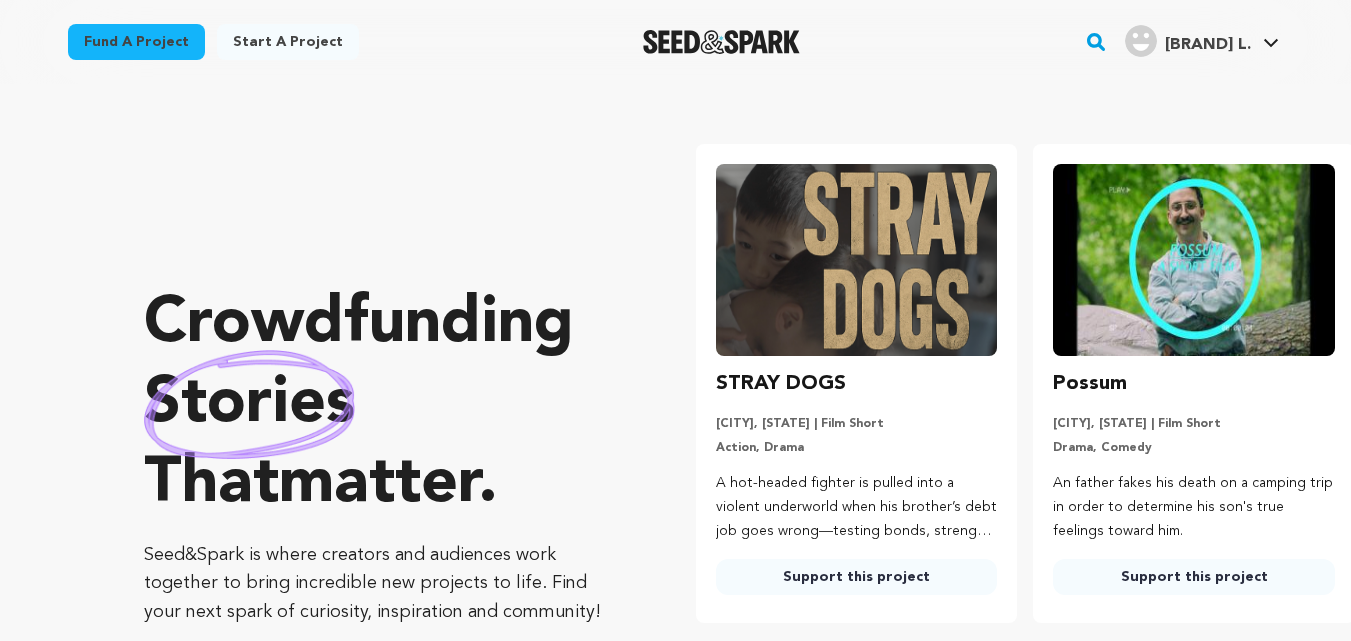 click on "Butson Construction L." at bounding box center [1208, 45] 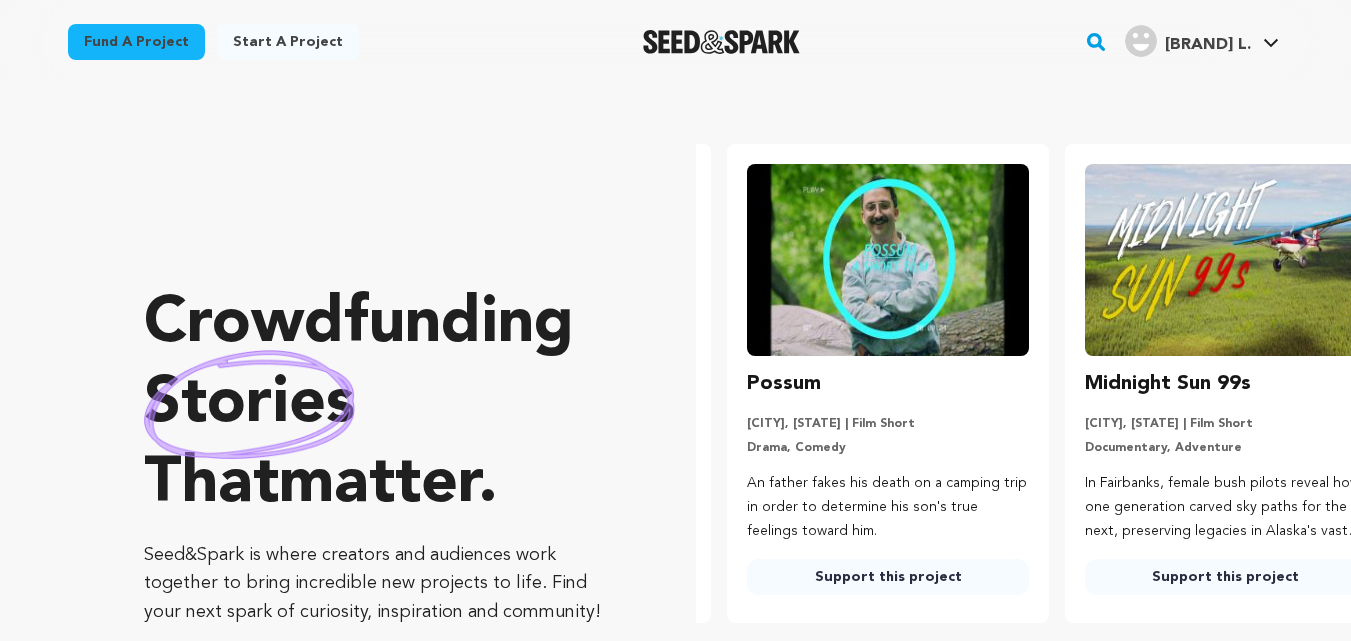 scroll, scrollTop: 0, scrollLeft: 354, axis: horizontal 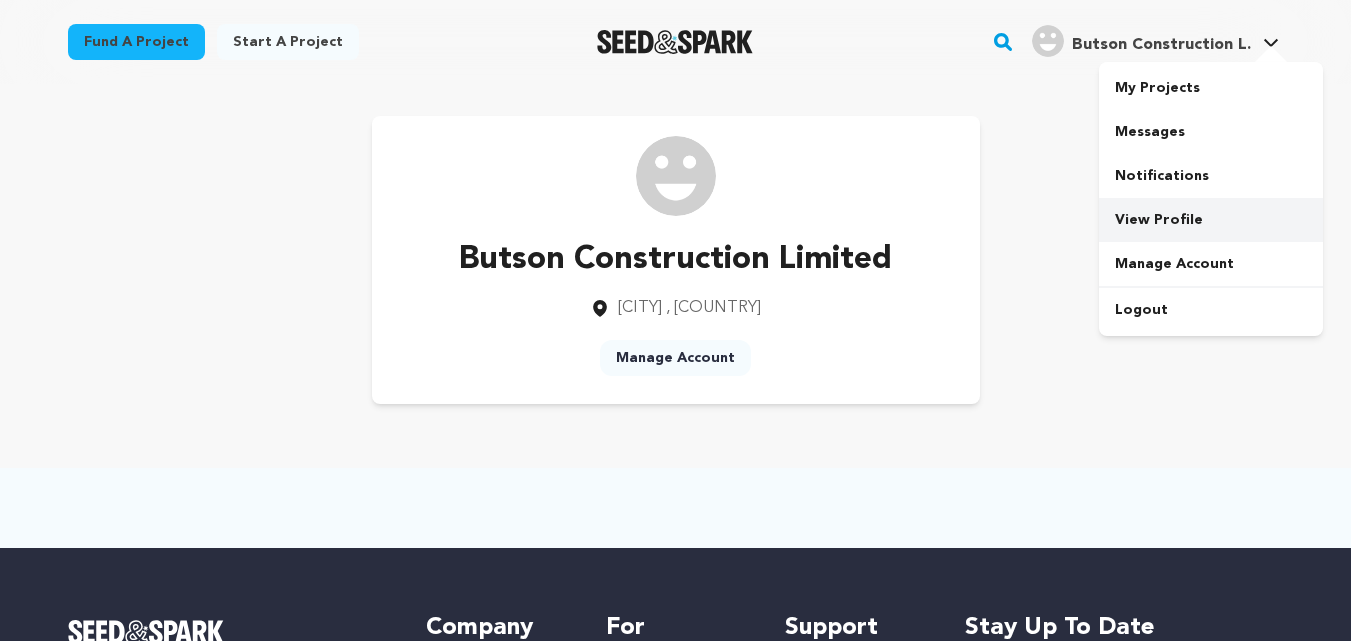 click on "View Profile" at bounding box center (1211, 220) 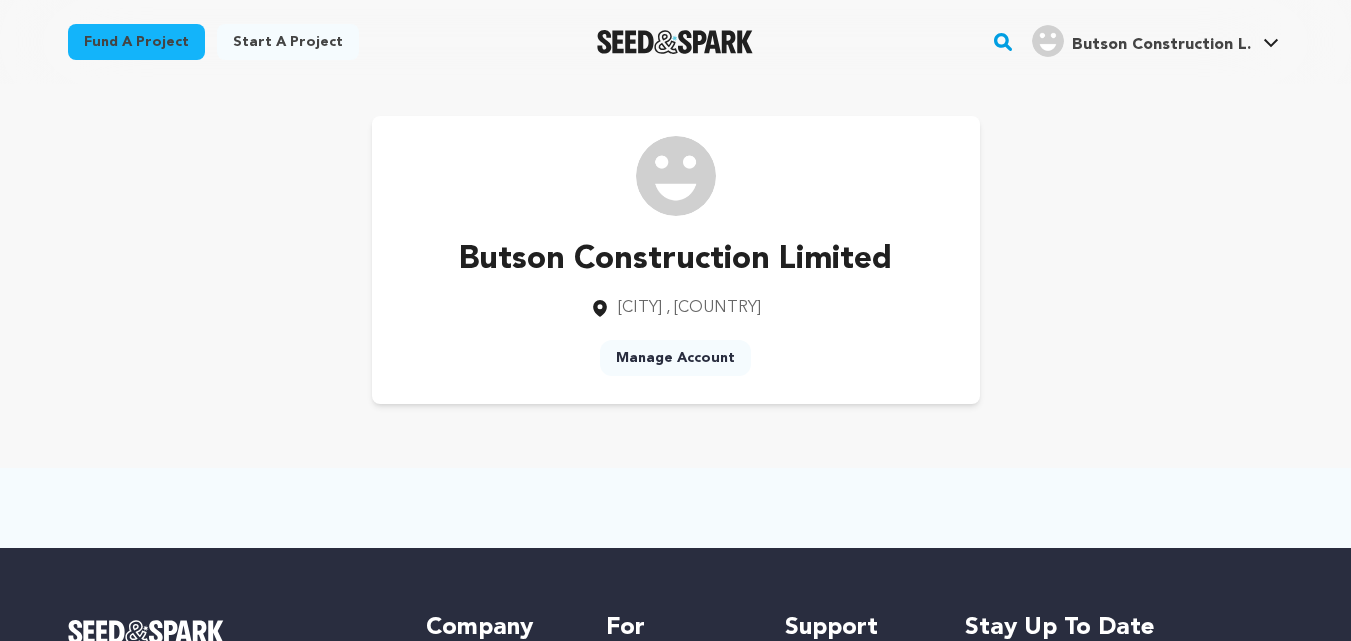 scroll, scrollTop: 0, scrollLeft: 0, axis: both 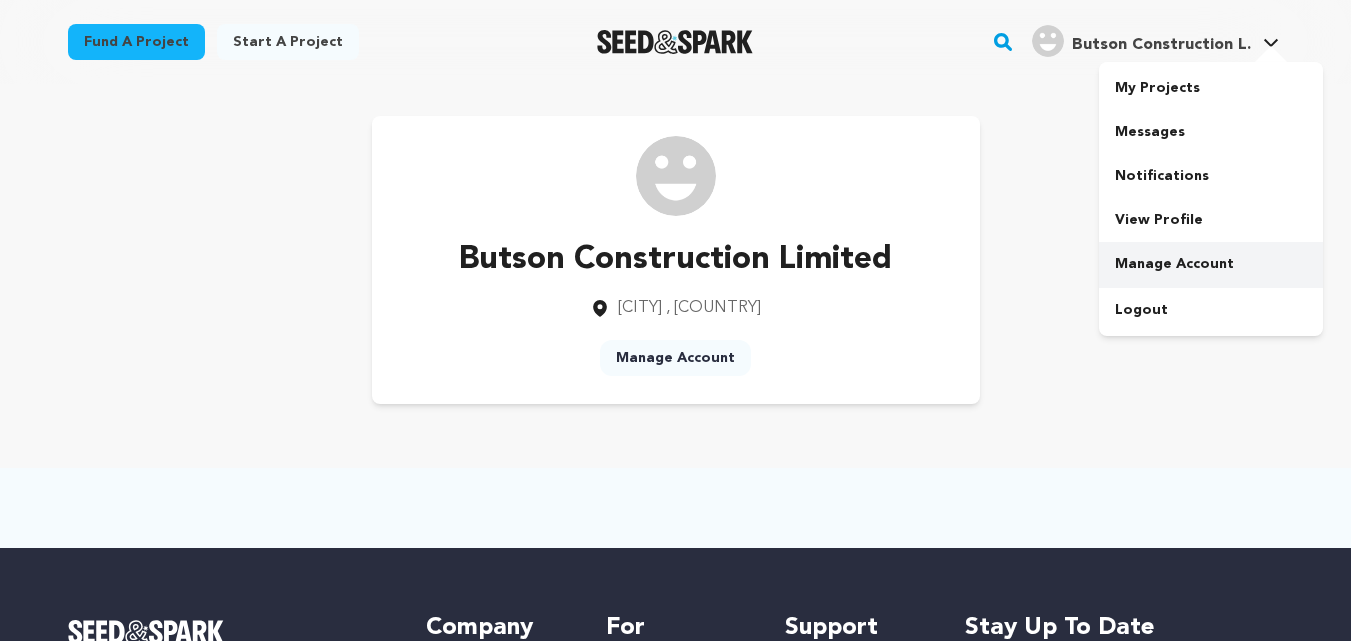 click on "Manage Account" at bounding box center [1211, 264] 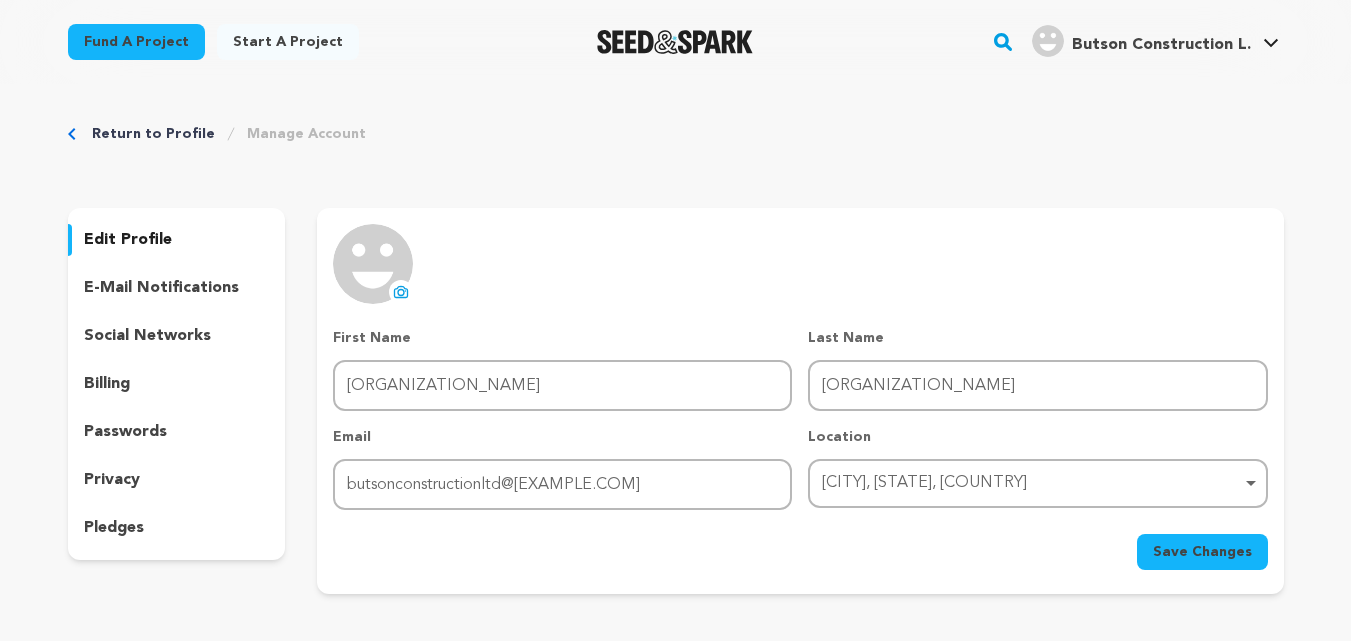 scroll, scrollTop: 0, scrollLeft: 0, axis: both 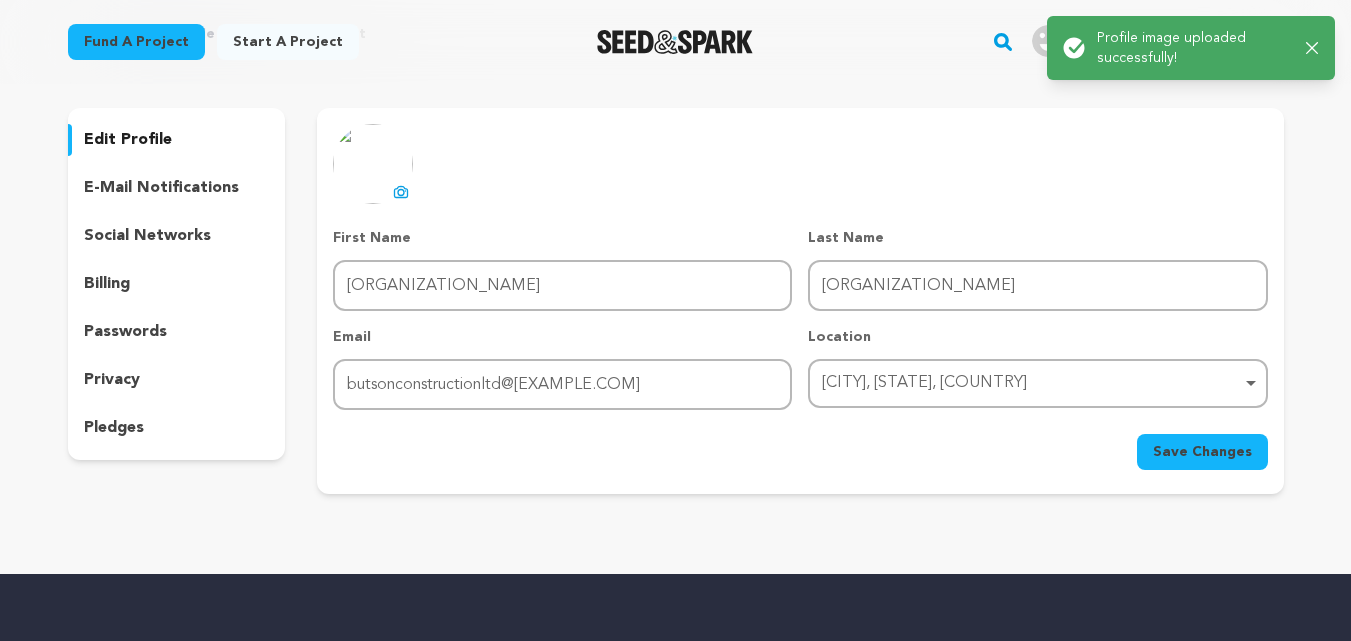 click on "Save Changes" at bounding box center (1202, 452) 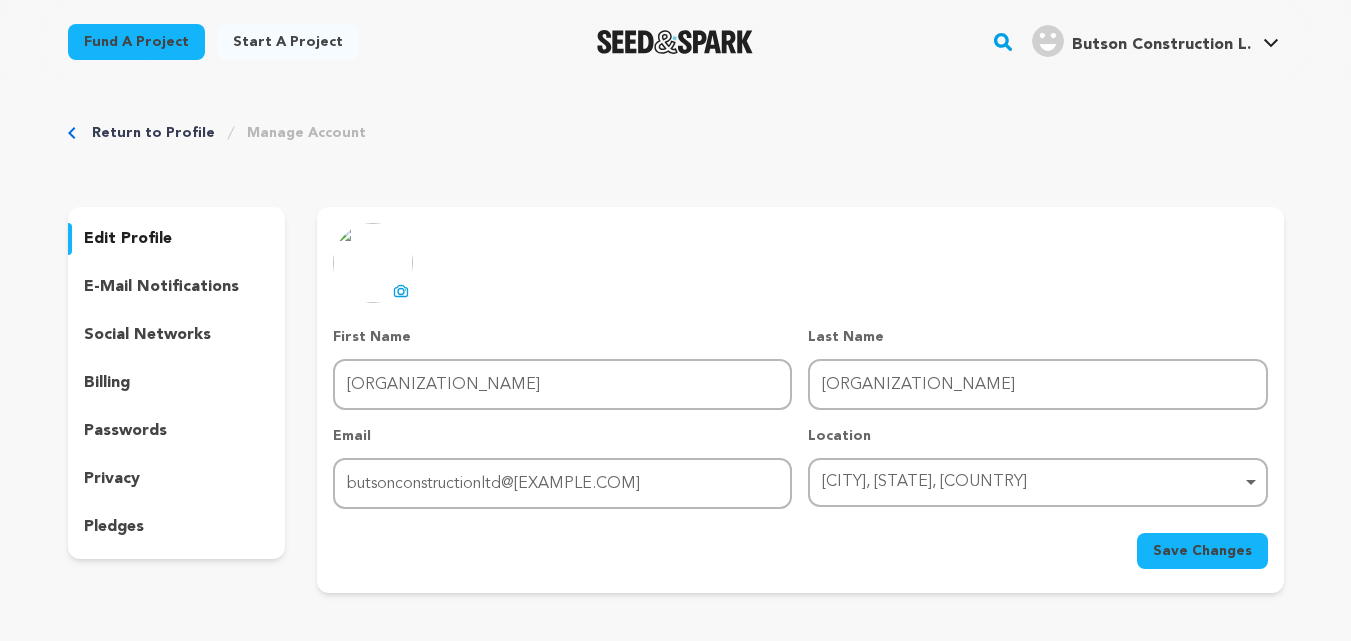 scroll, scrollTop: 0, scrollLeft: 0, axis: both 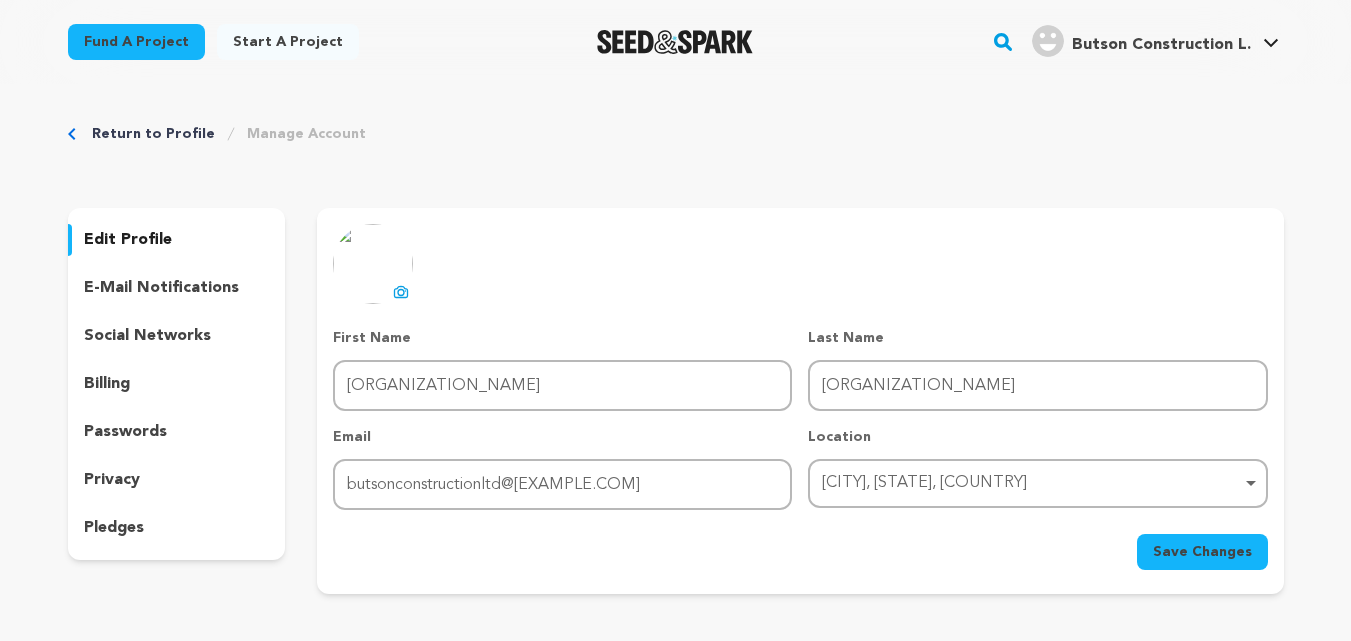 click on "edit profile" at bounding box center (128, 240) 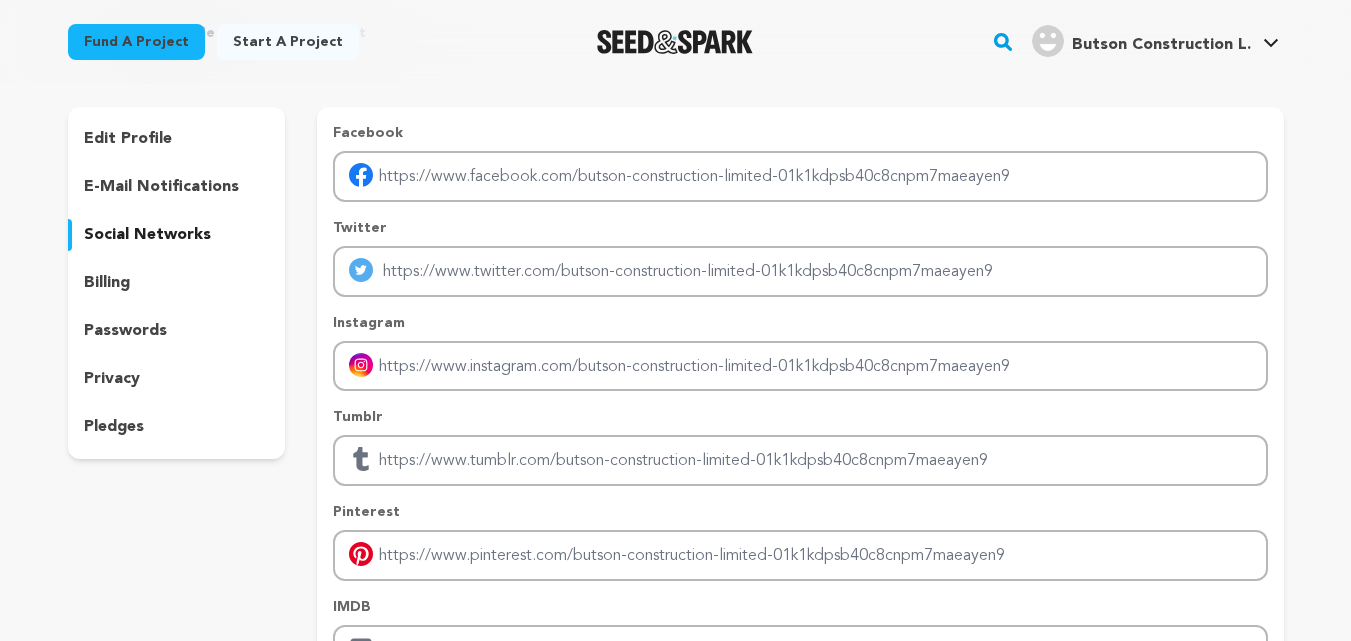 scroll, scrollTop: 100, scrollLeft: 0, axis: vertical 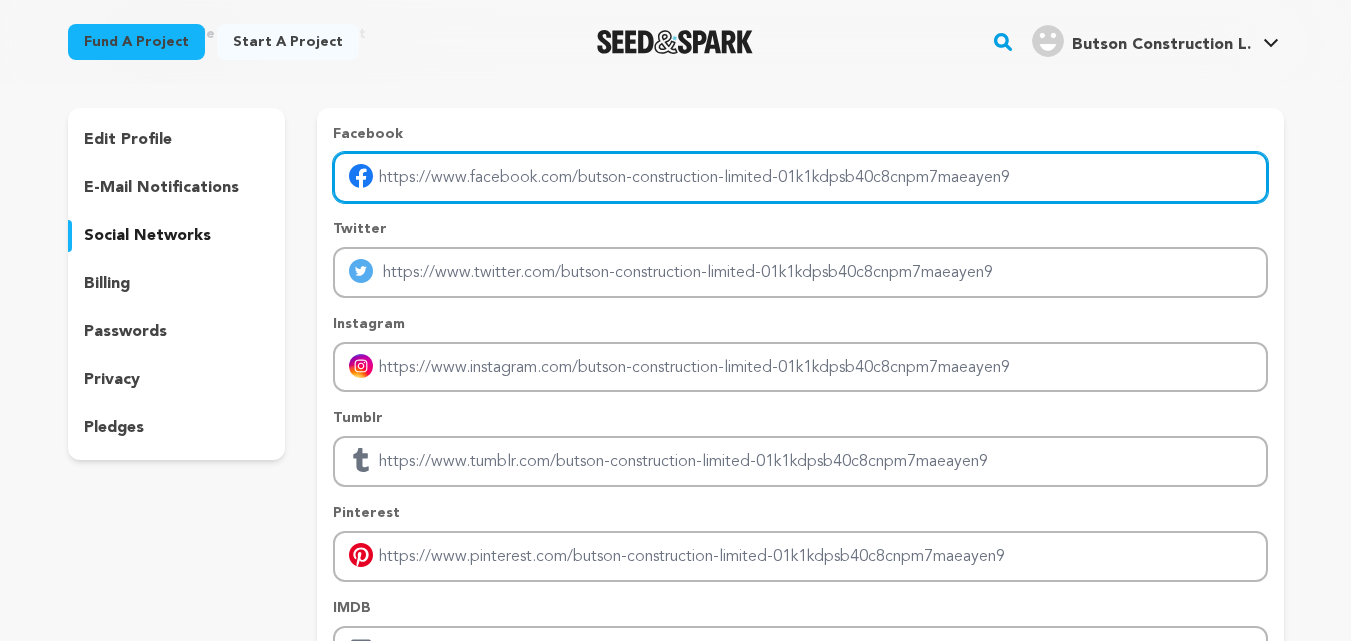 click at bounding box center [800, 177] 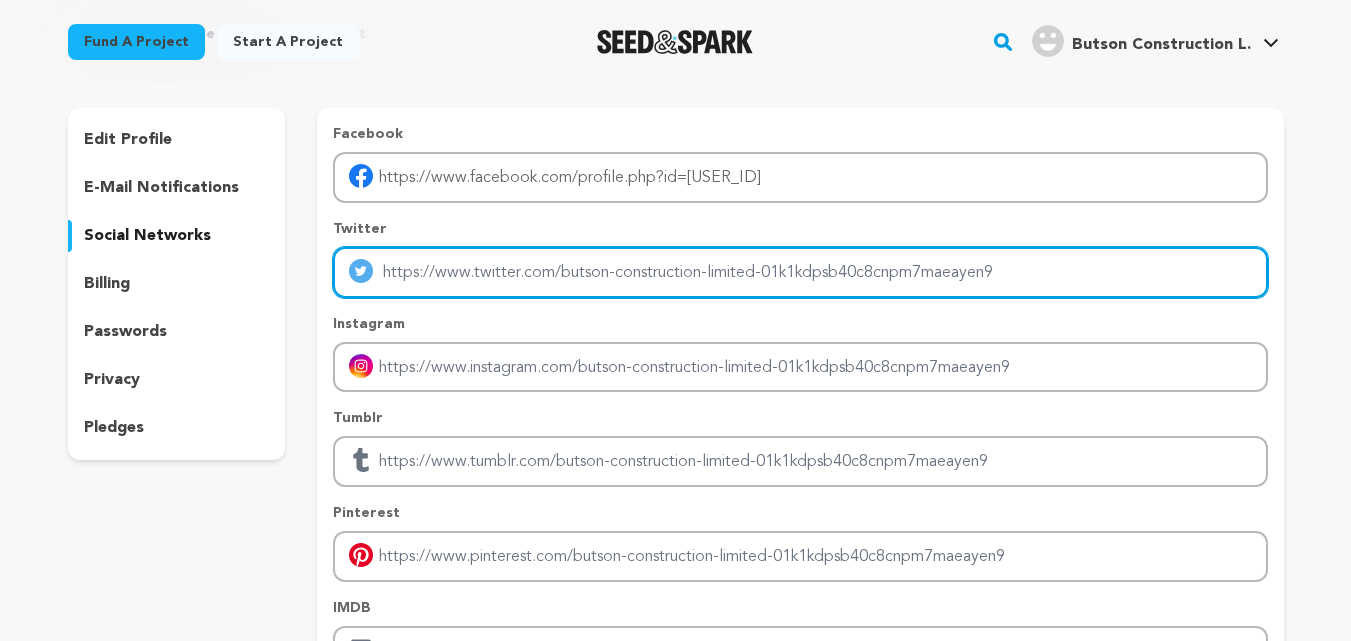click at bounding box center [800, 272] 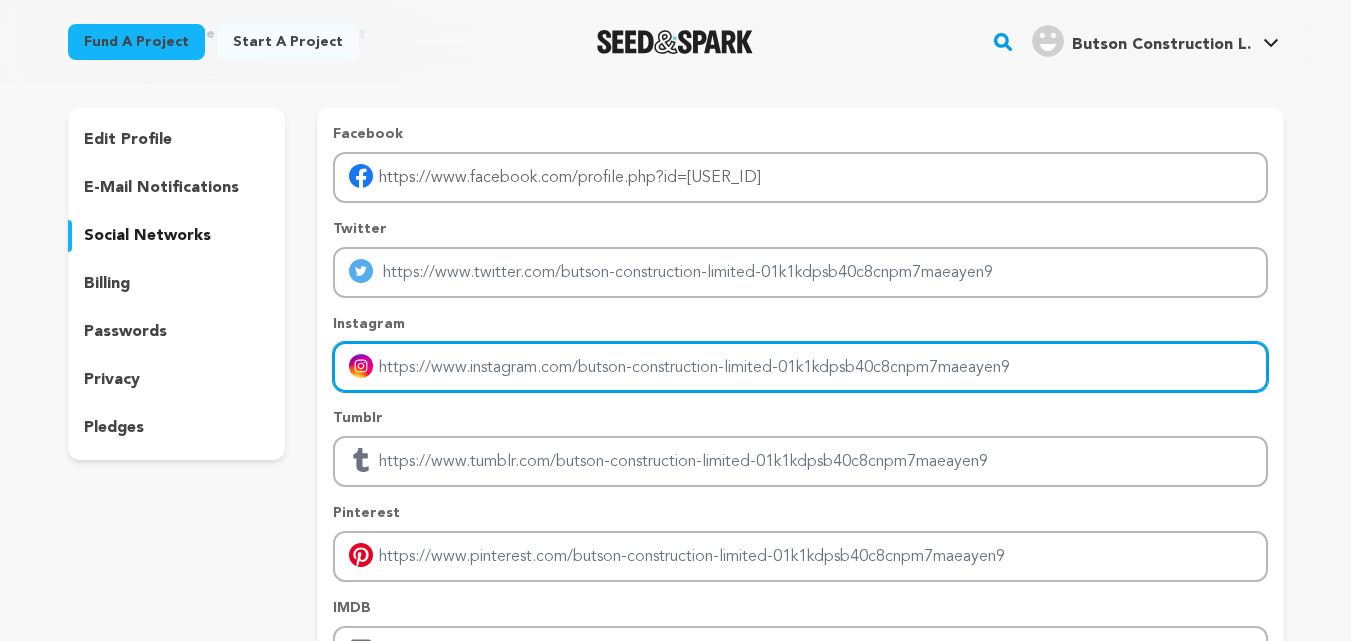 click at bounding box center [800, 367] 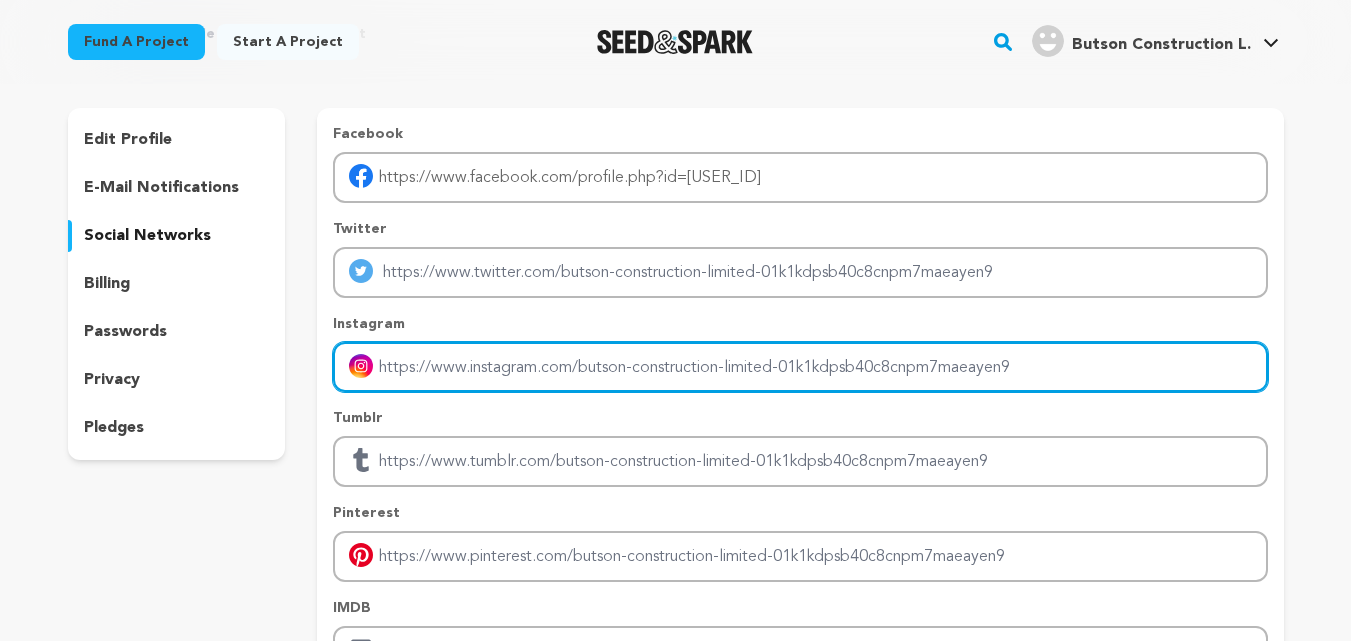 type on "https://www.instagram.com/butson_construction/" 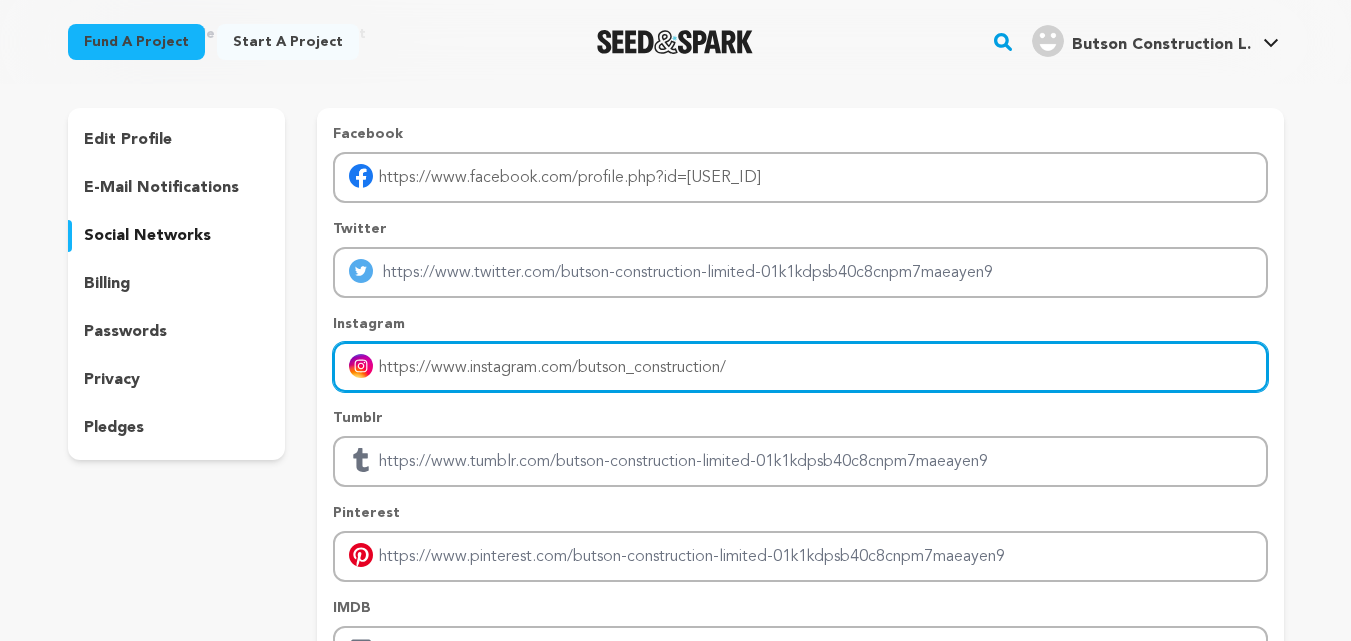scroll, scrollTop: 200, scrollLeft: 0, axis: vertical 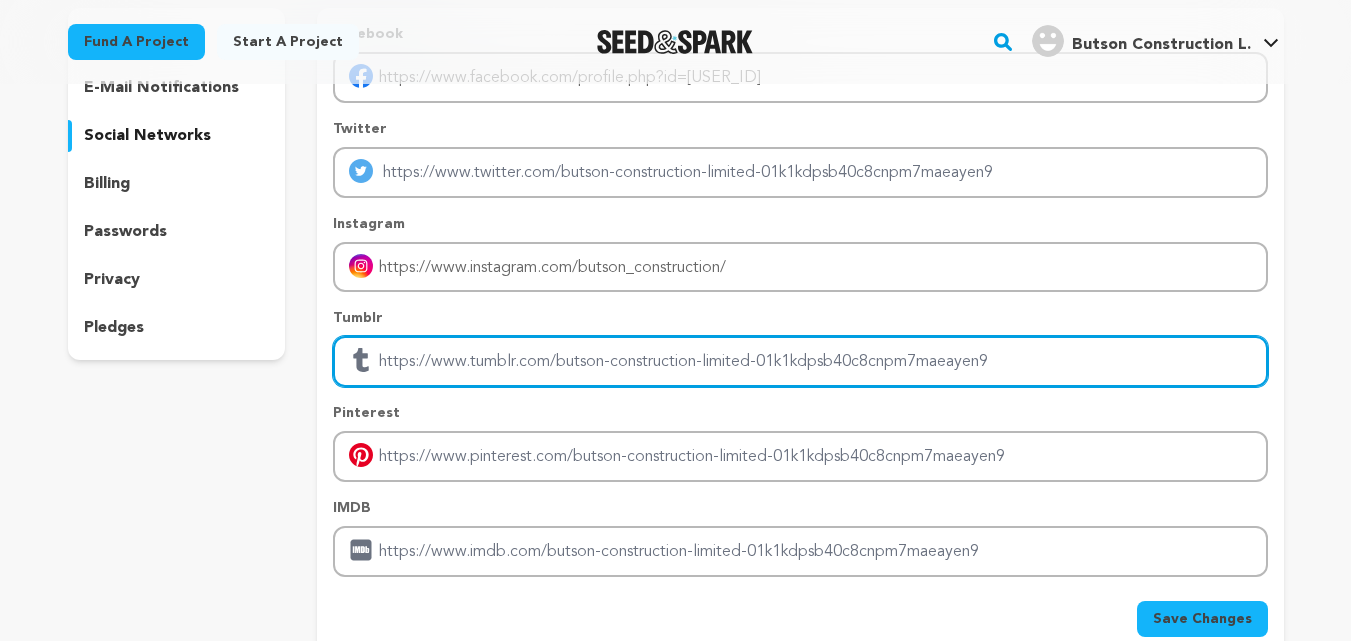click at bounding box center [800, 361] 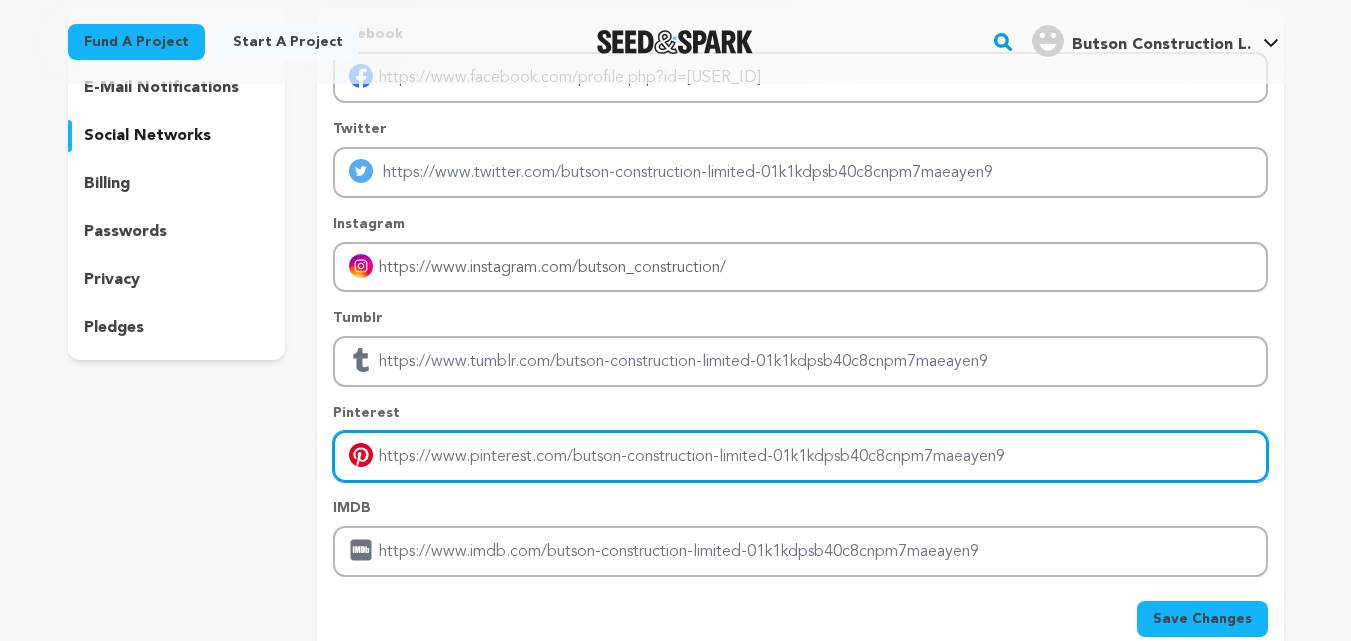 click at bounding box center (800, 456) 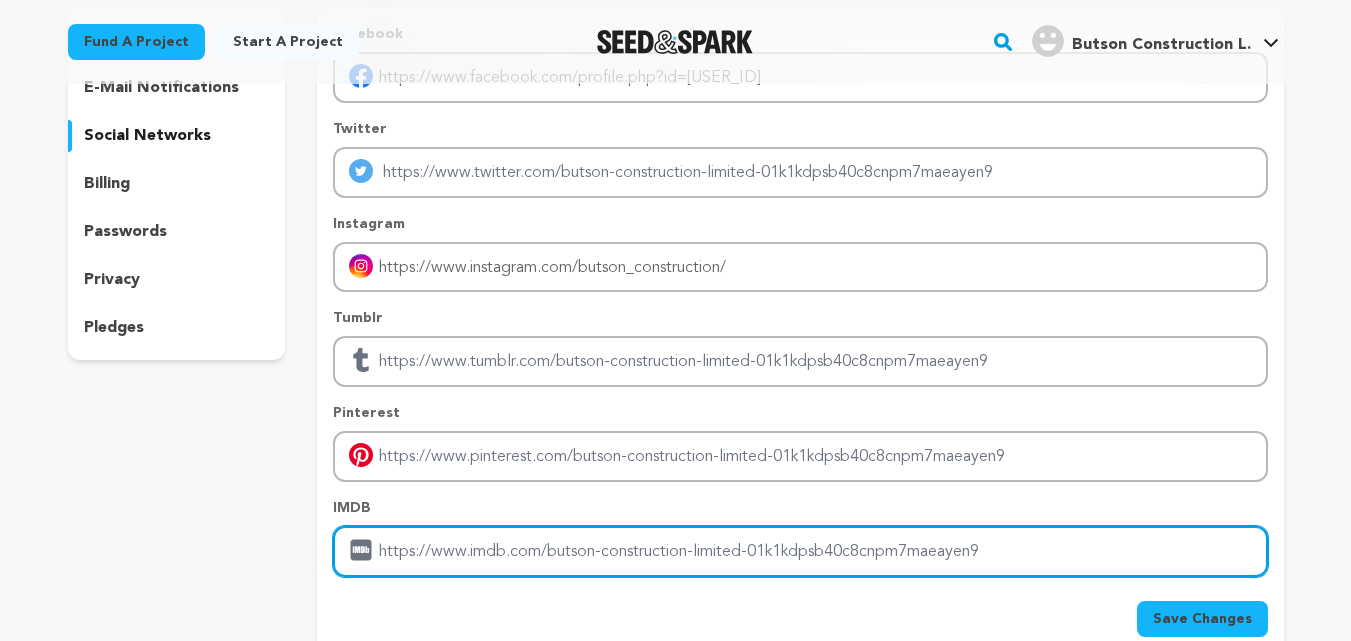 click at bounding box center (800, 551) 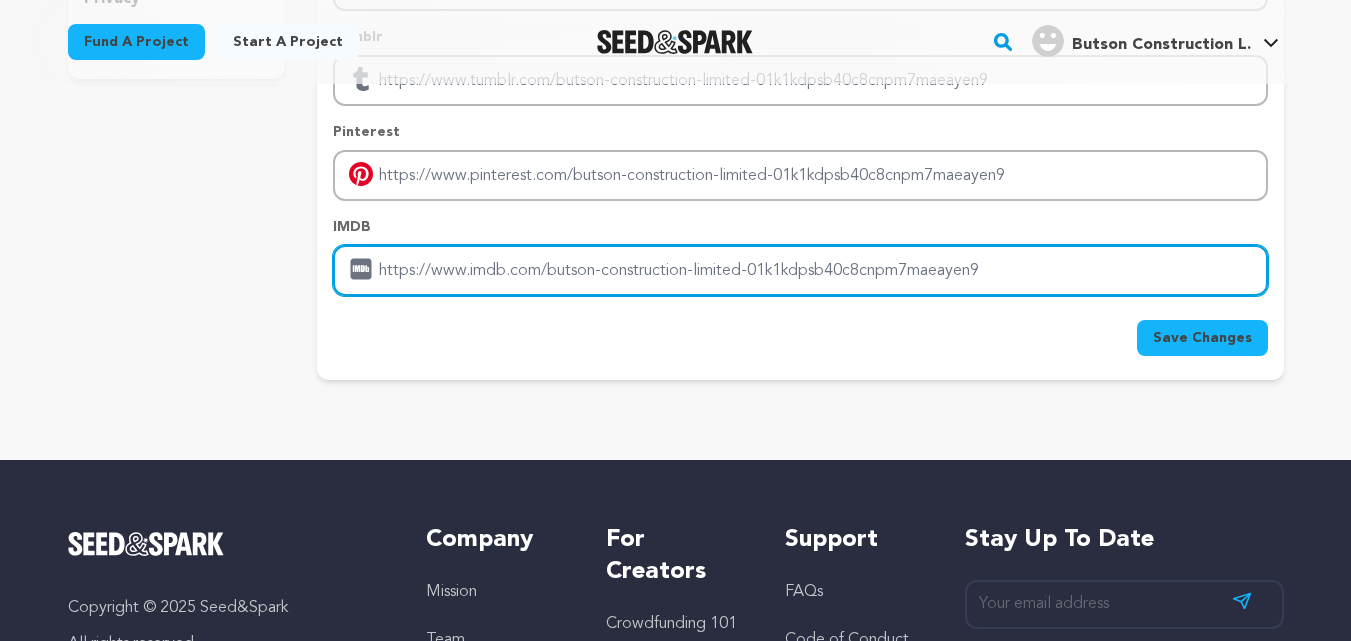 scroll, scrollTop: 500, scrollLeft: 0, axis: vertical 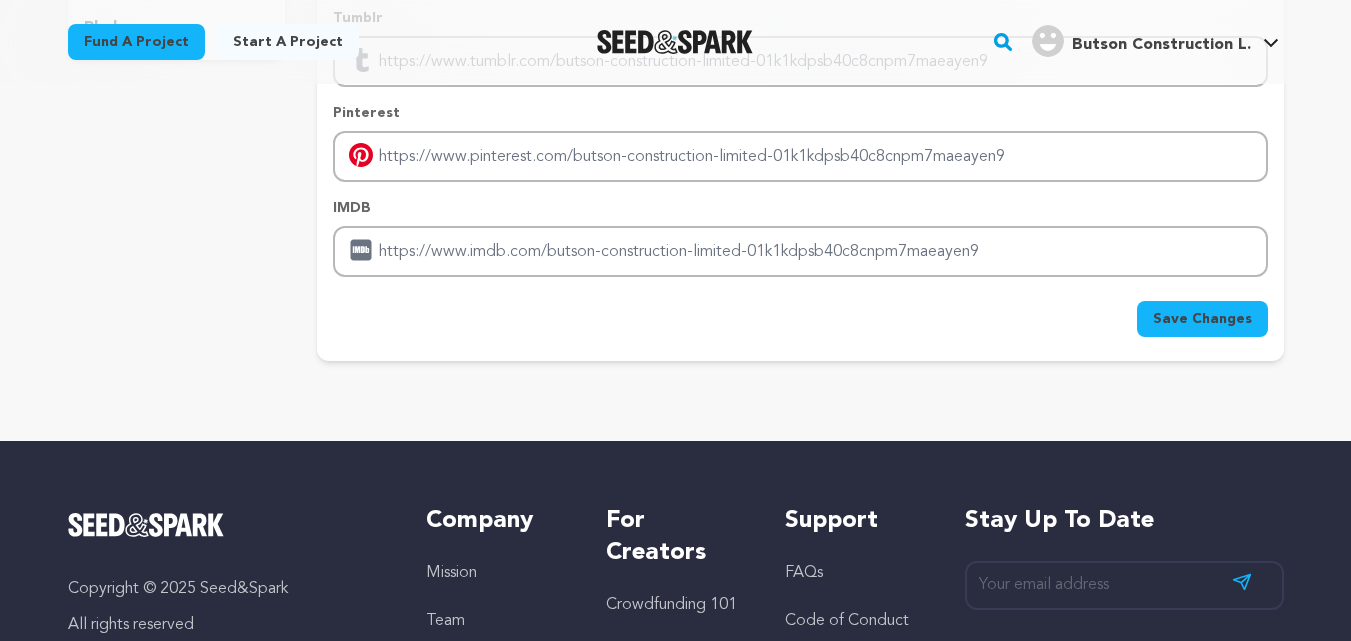 click on "Save Changes" at bounding box center (1202, 319) 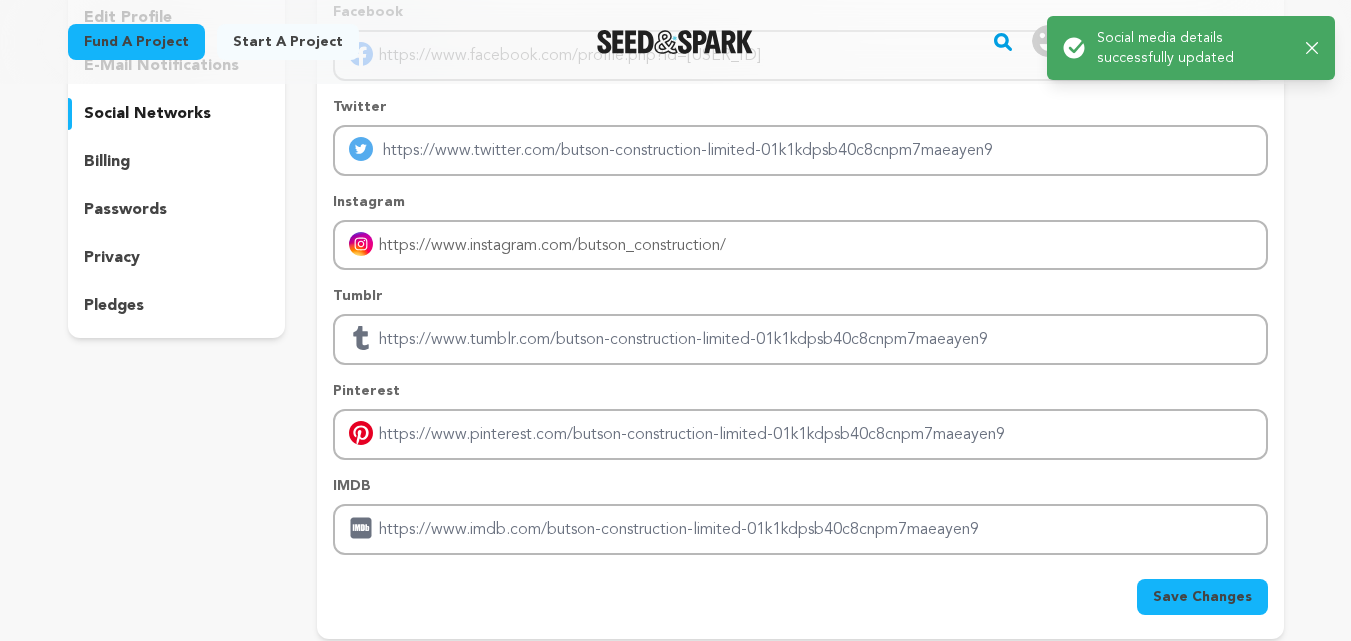 scroll, scrollTop: 100, scrollLeft: 0, axis: vertical 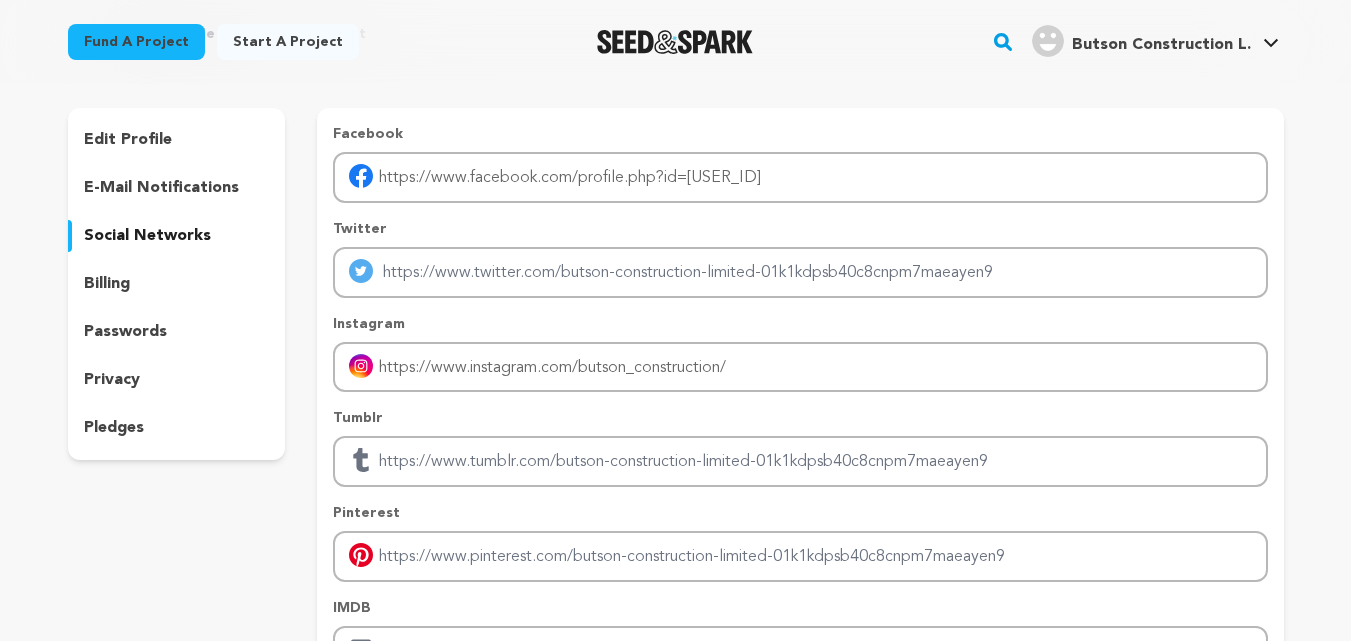 click on "billing" at bounding box center (107, 284) 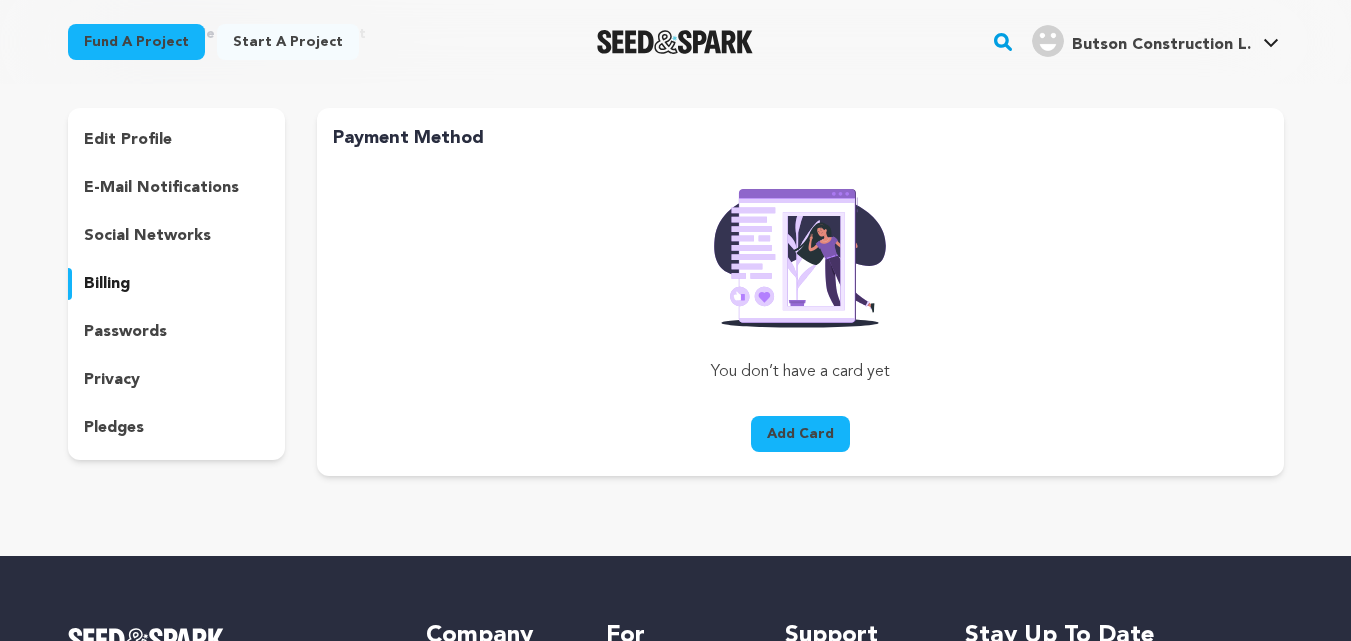 click on "passwords" at bounding box center [125, 332] 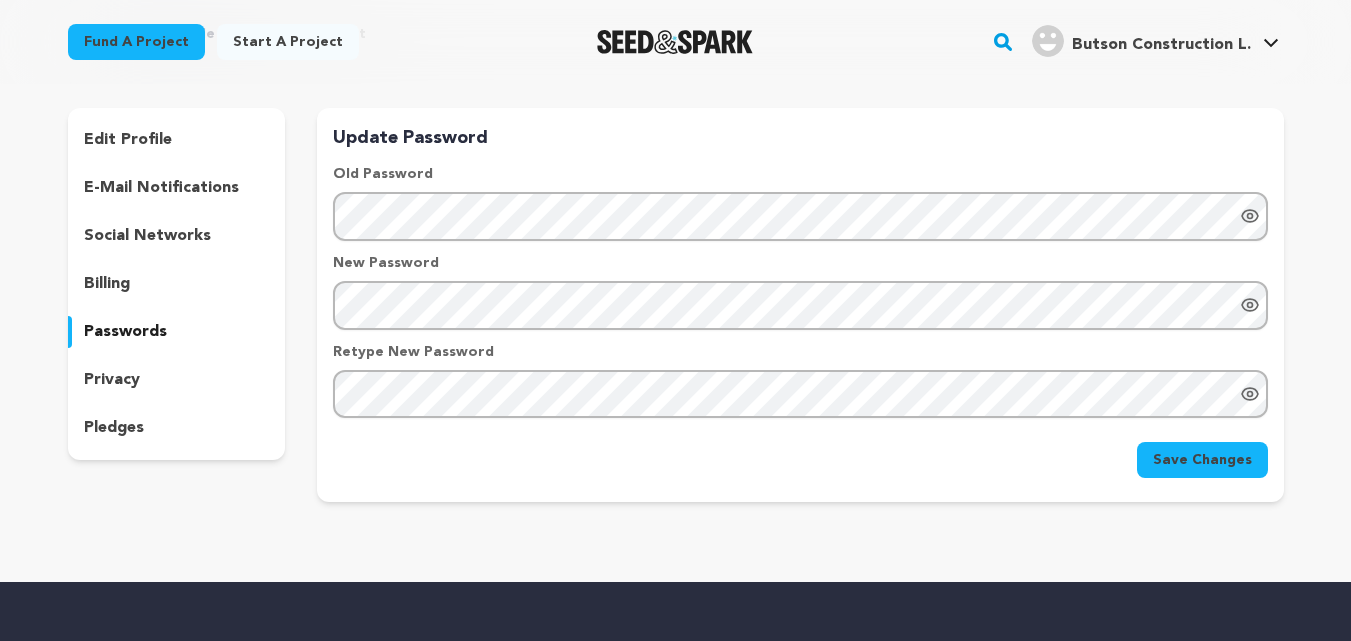 click on "privacy" at bounding box center [112, 380] 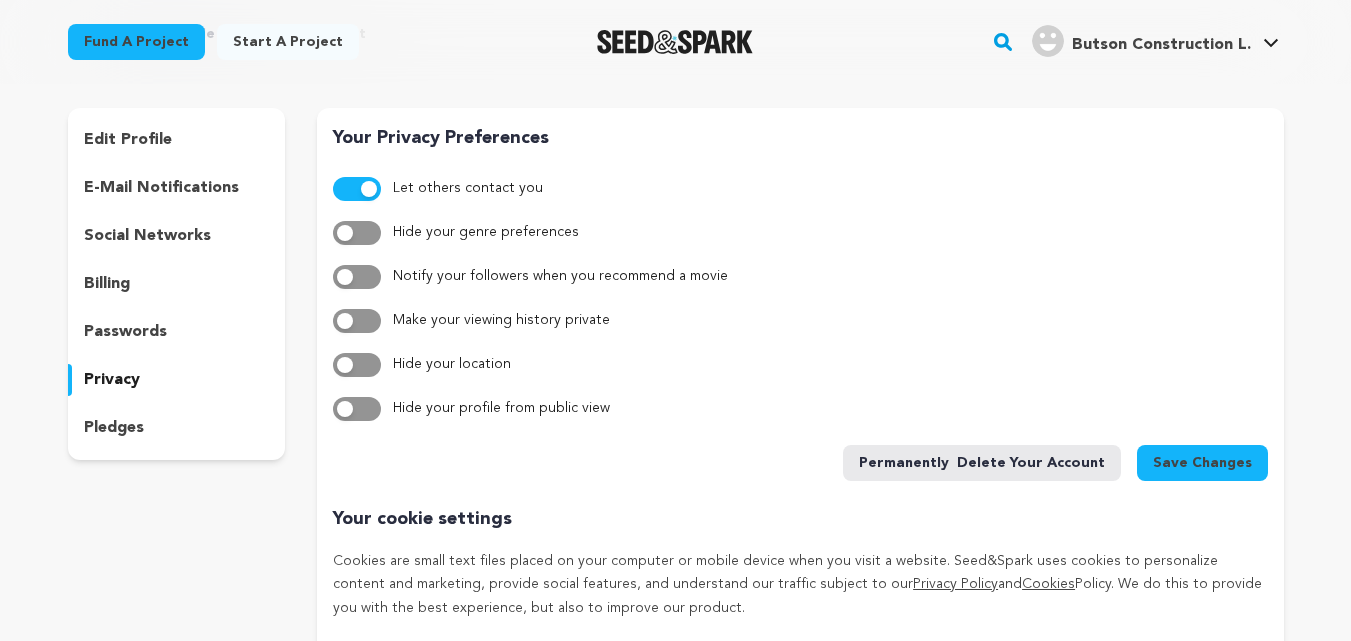 click on "pledges" at bounding box center (177, 428) 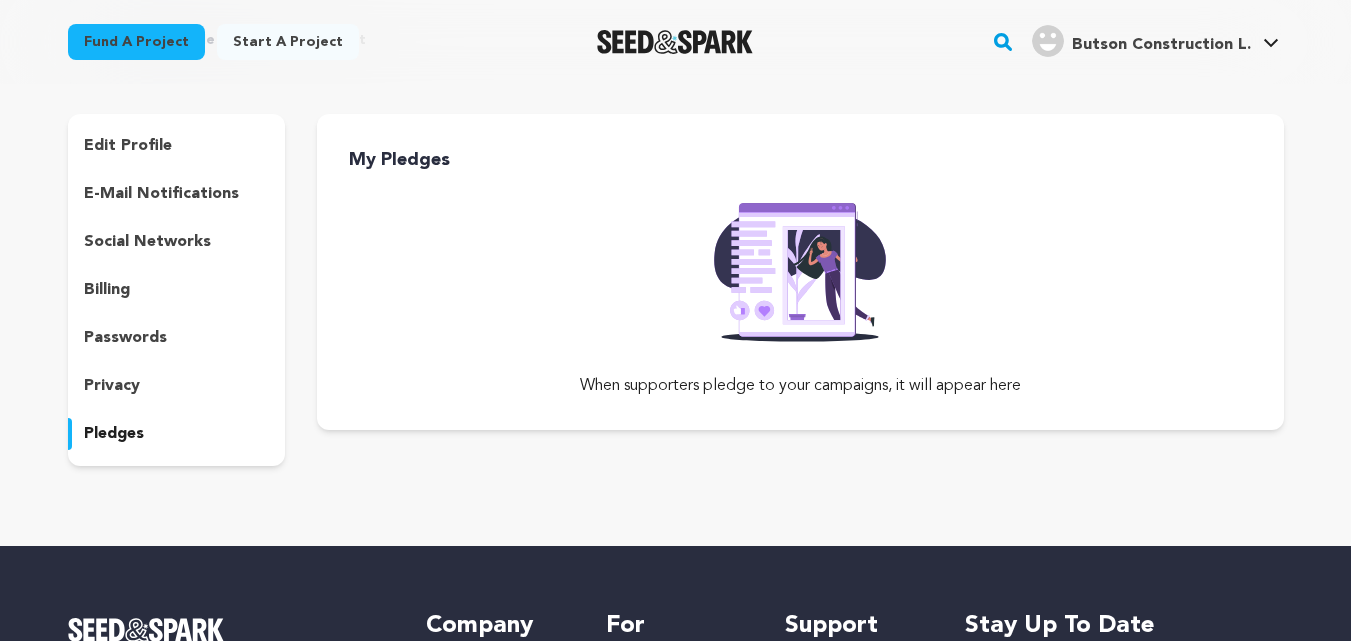 scroll, scrollTop: 0, scrollLeft: 0, axis: both 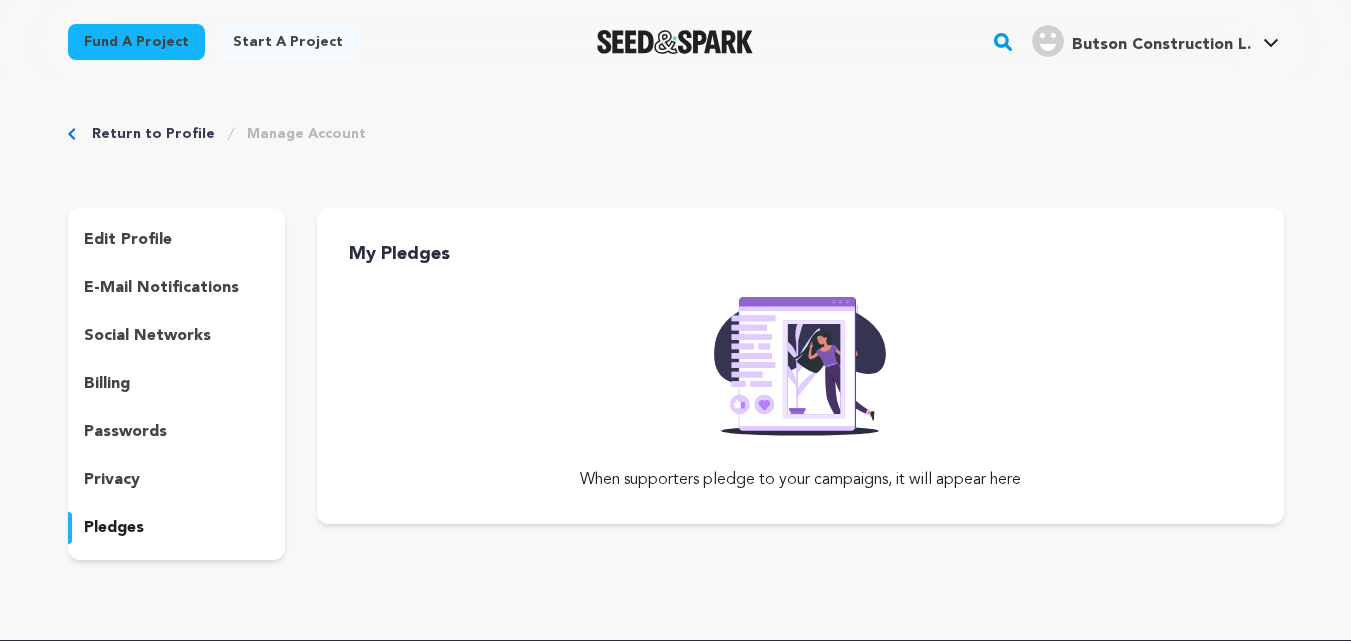 click on "edit profile" at bounding box center (128, 240) 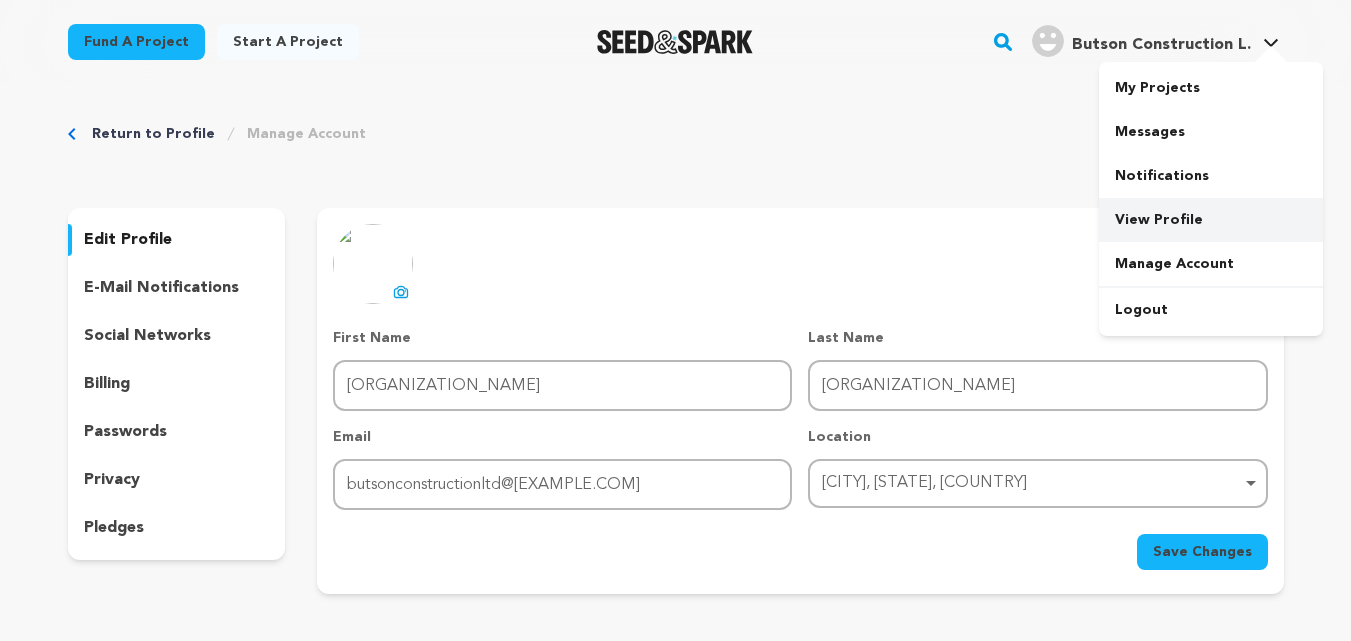 click on "View Profile" at bounding box center (1211, 220) 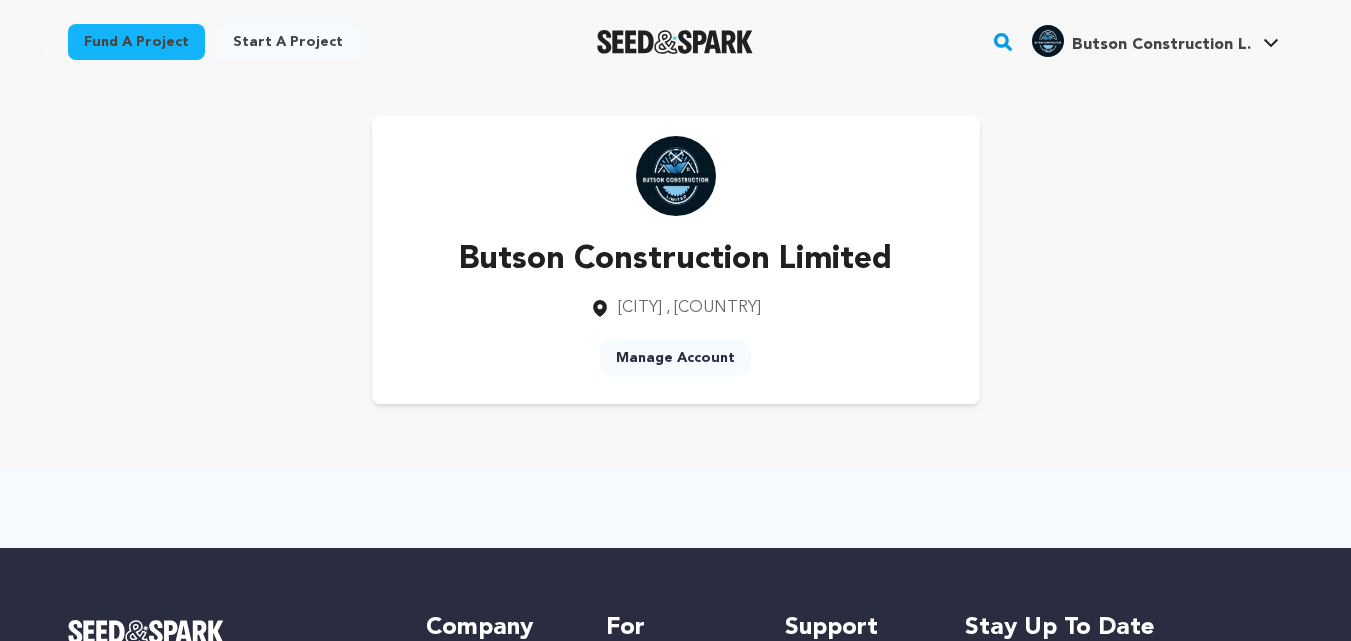 scroll, scrollTop: 0, scrollLeft: 0, axis: both 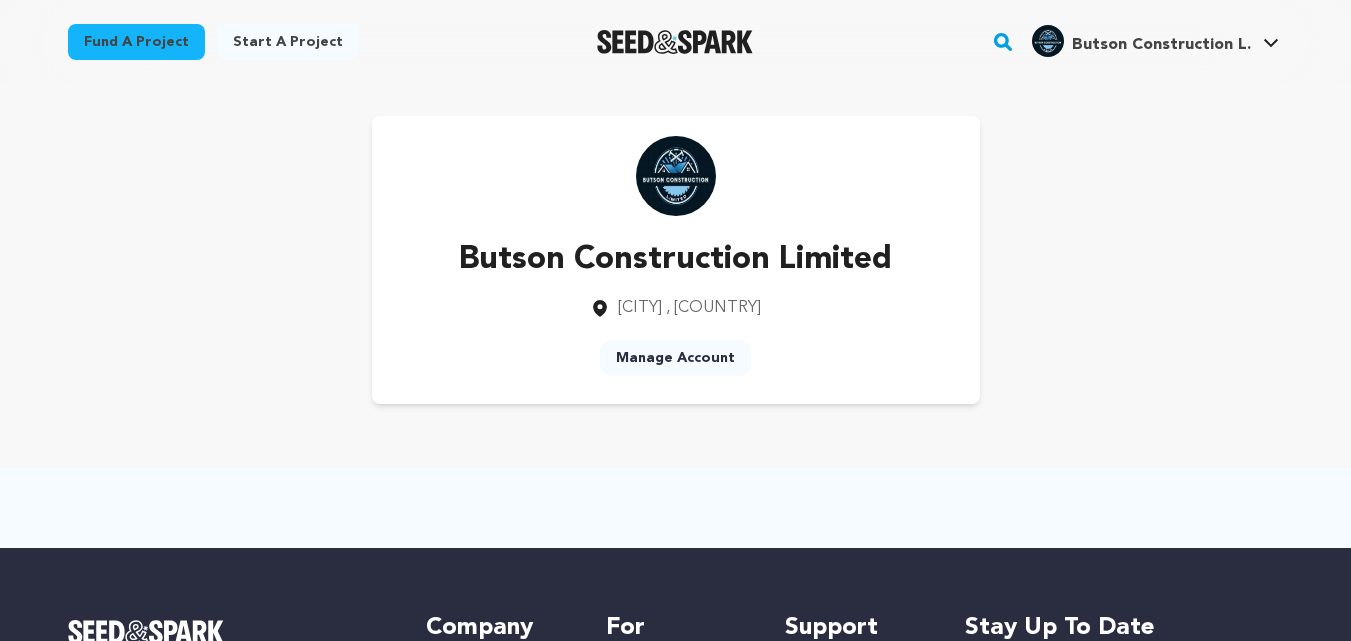 click on "Manage Account" at bounding box center [675, 358] 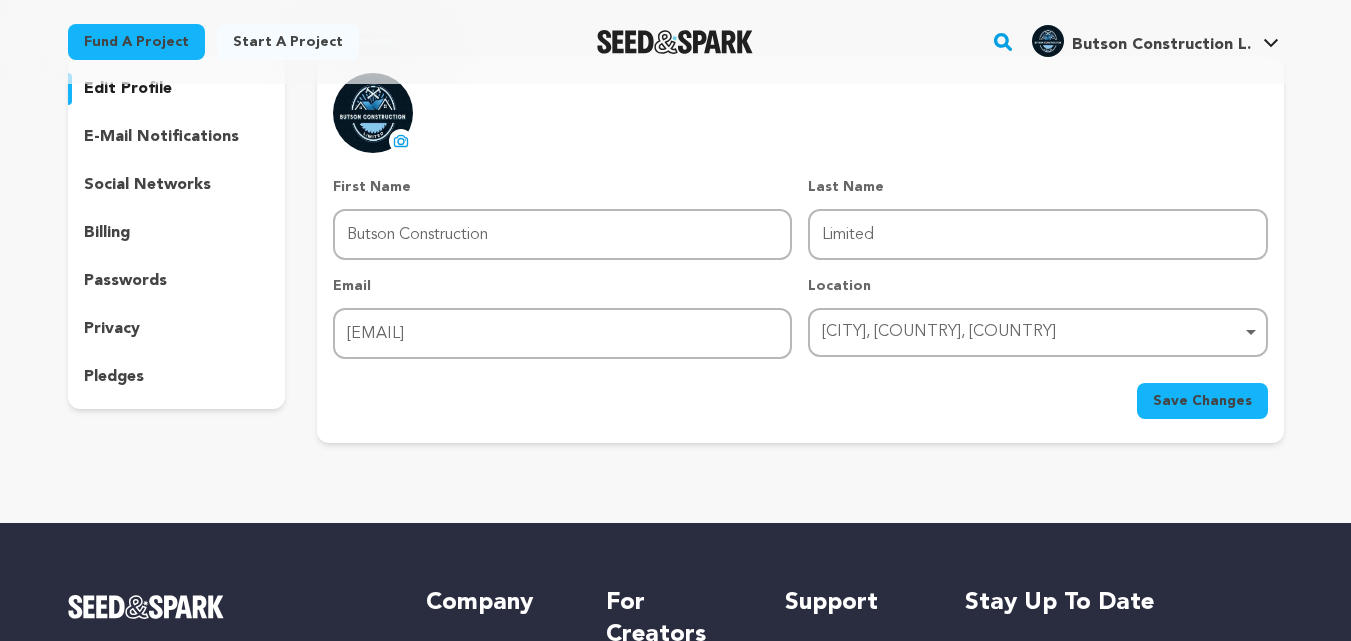 scroll, scrollTop: 0, scrollLeft: 0, axis: both 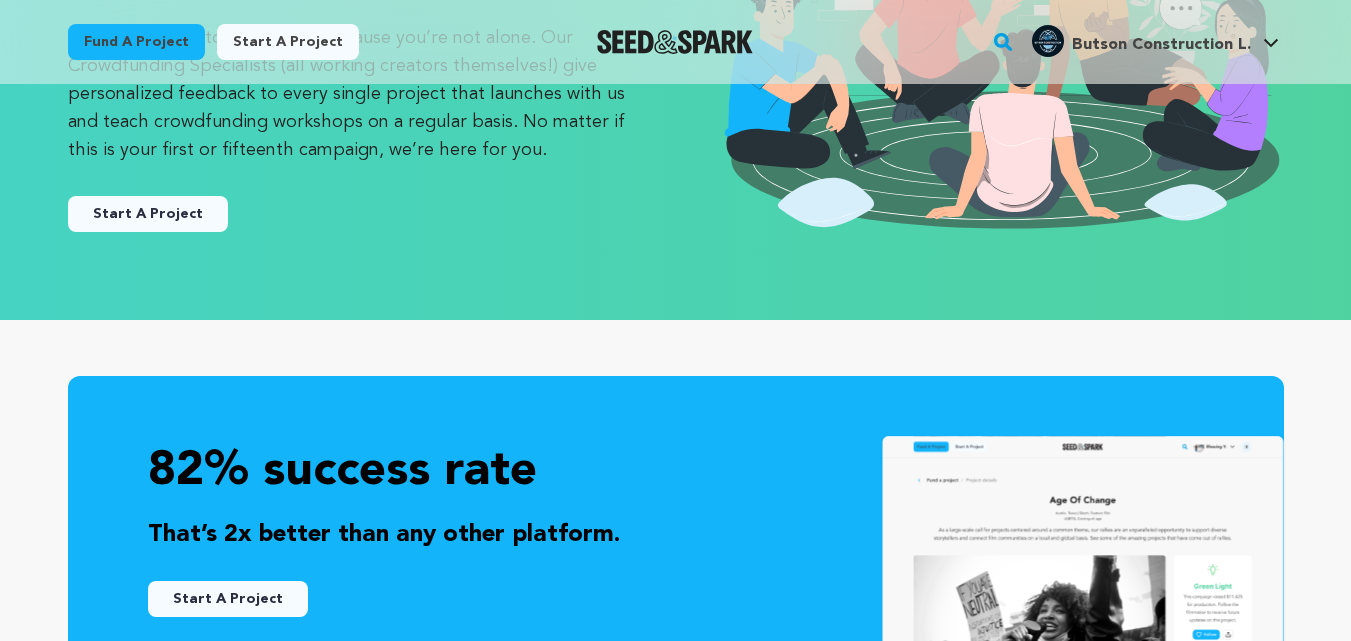 click on "Start A Project" at bounding box center [148, 214] 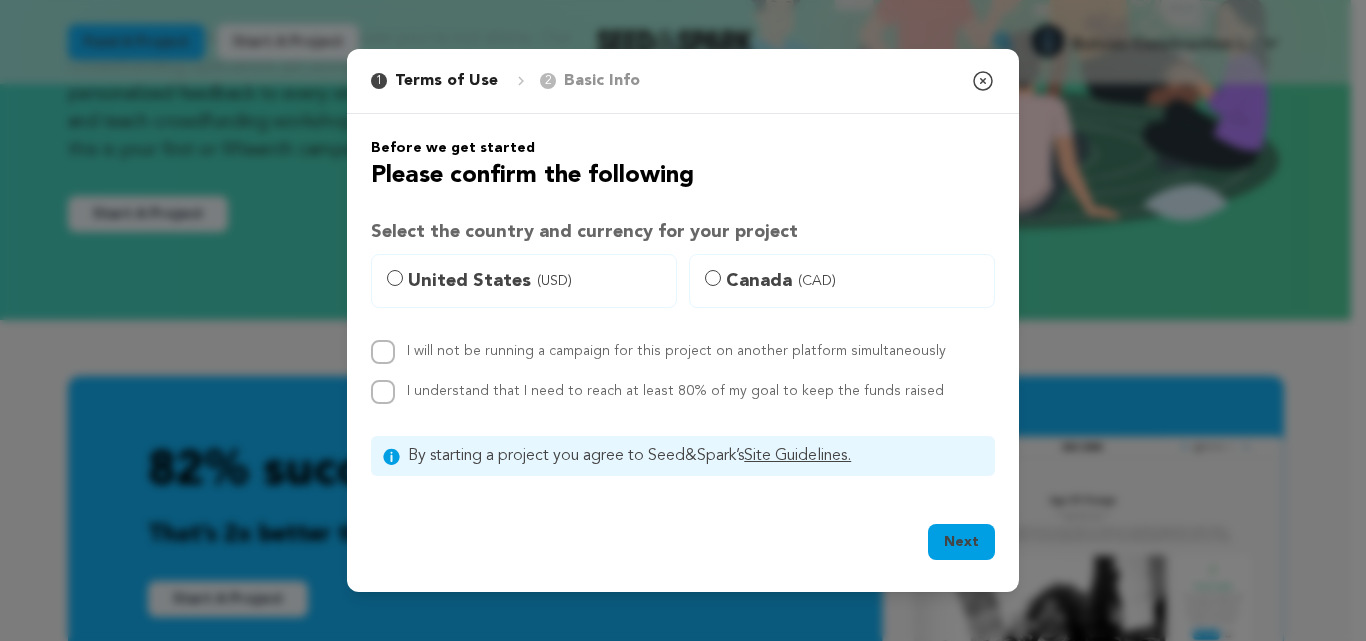 click 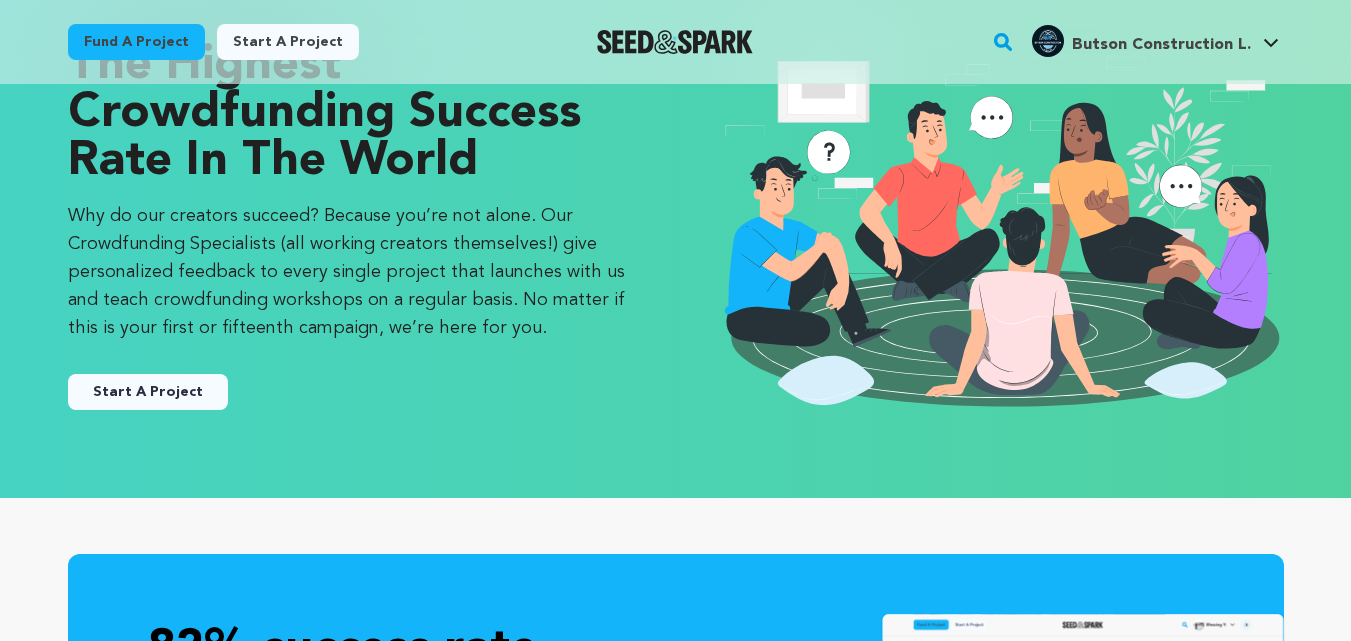 scroll, scrollTop: 0, scrollLeft: 0, axis: both 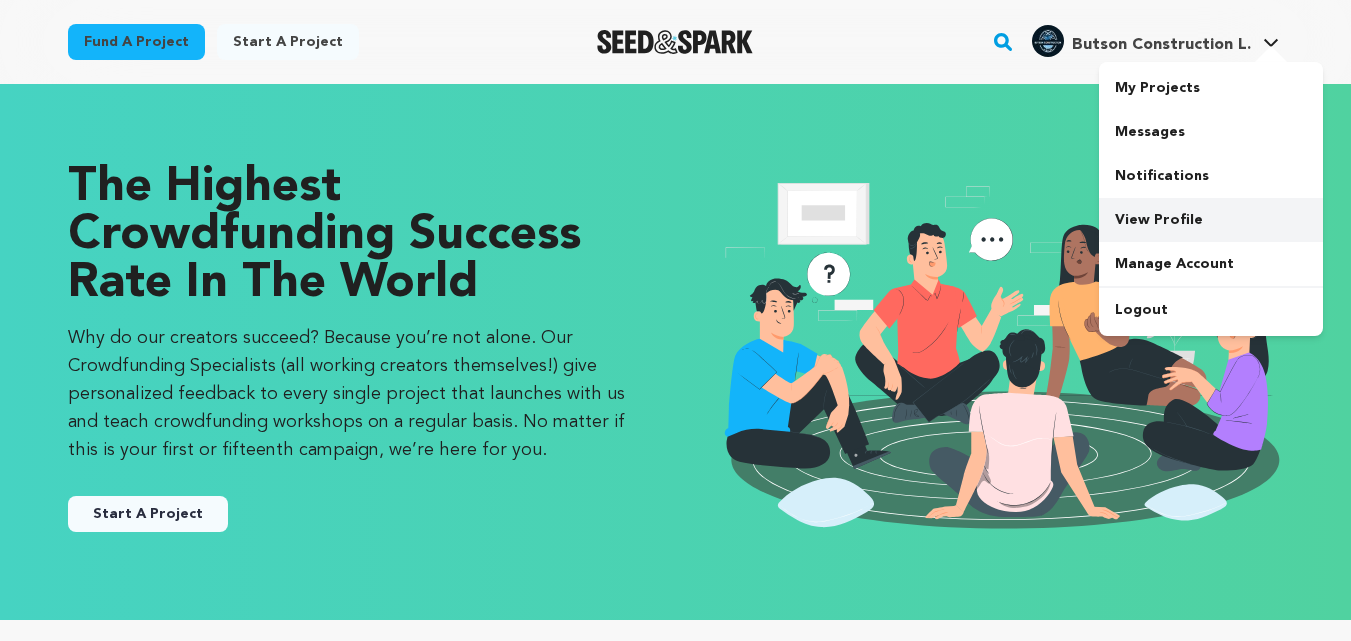 click on "View Profile" at bounding box center [1211, 220] 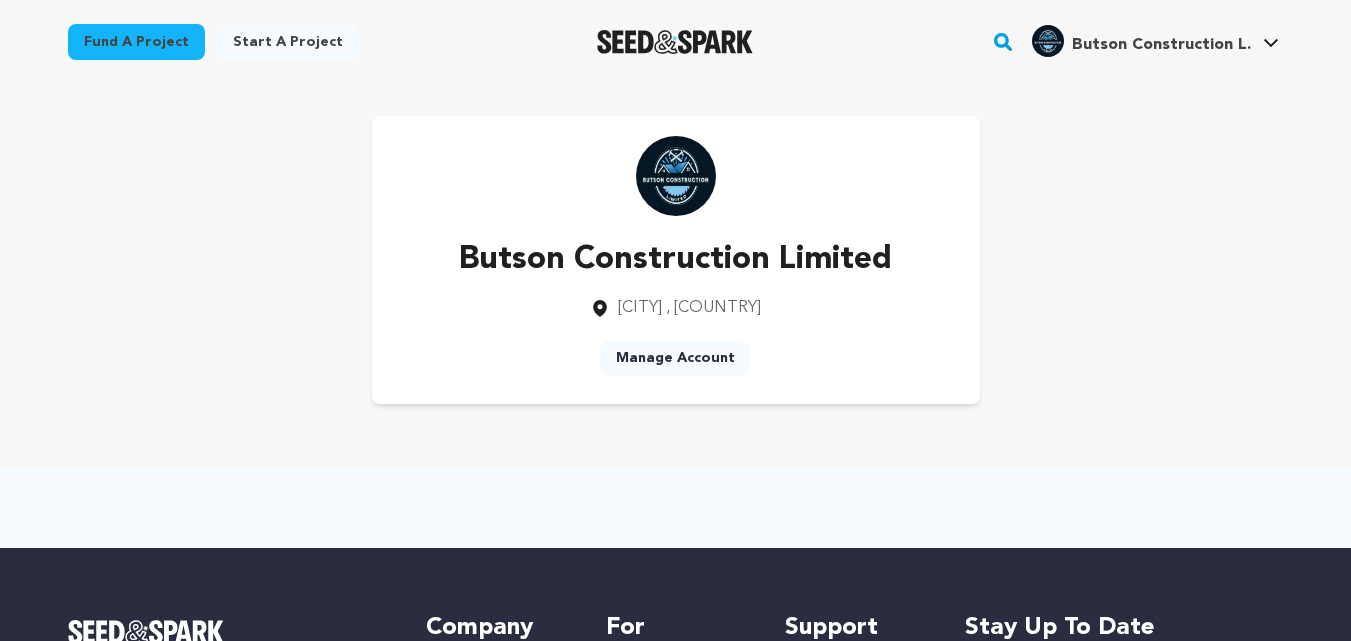 scroll, scrollTop: 0, scrollLeft: 0, axis: both 